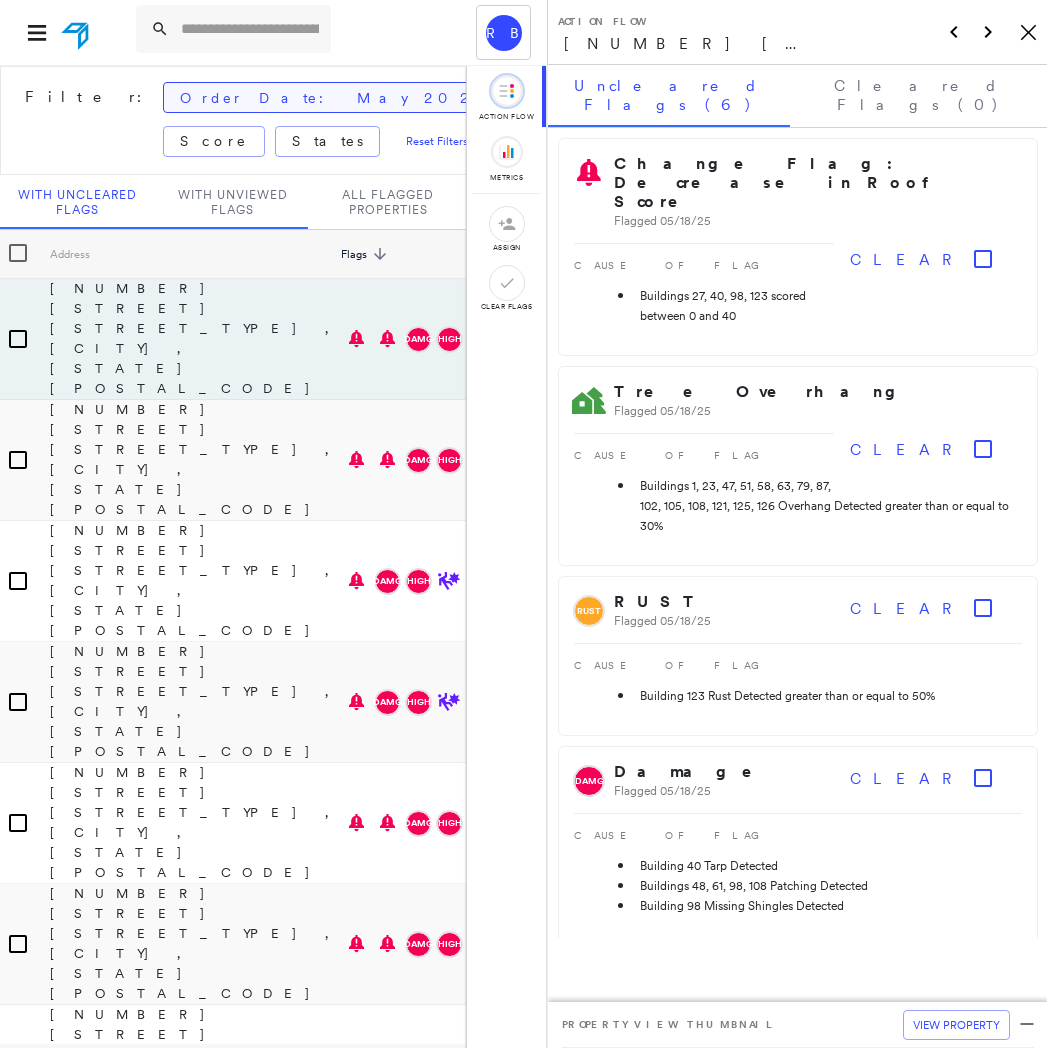scroll, scrollTop: 0, scrollLeft: 0, axis: both 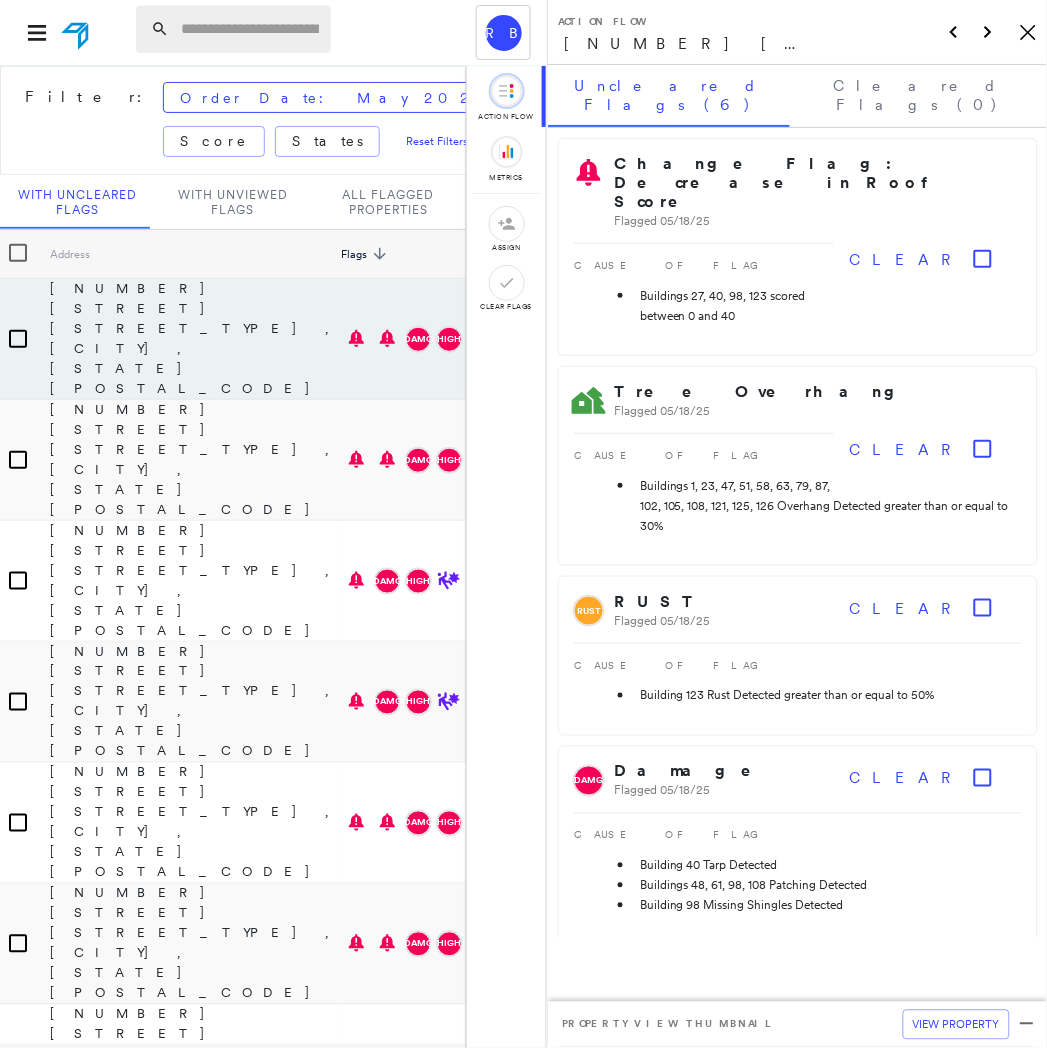 click at bounding box center (250, 29) 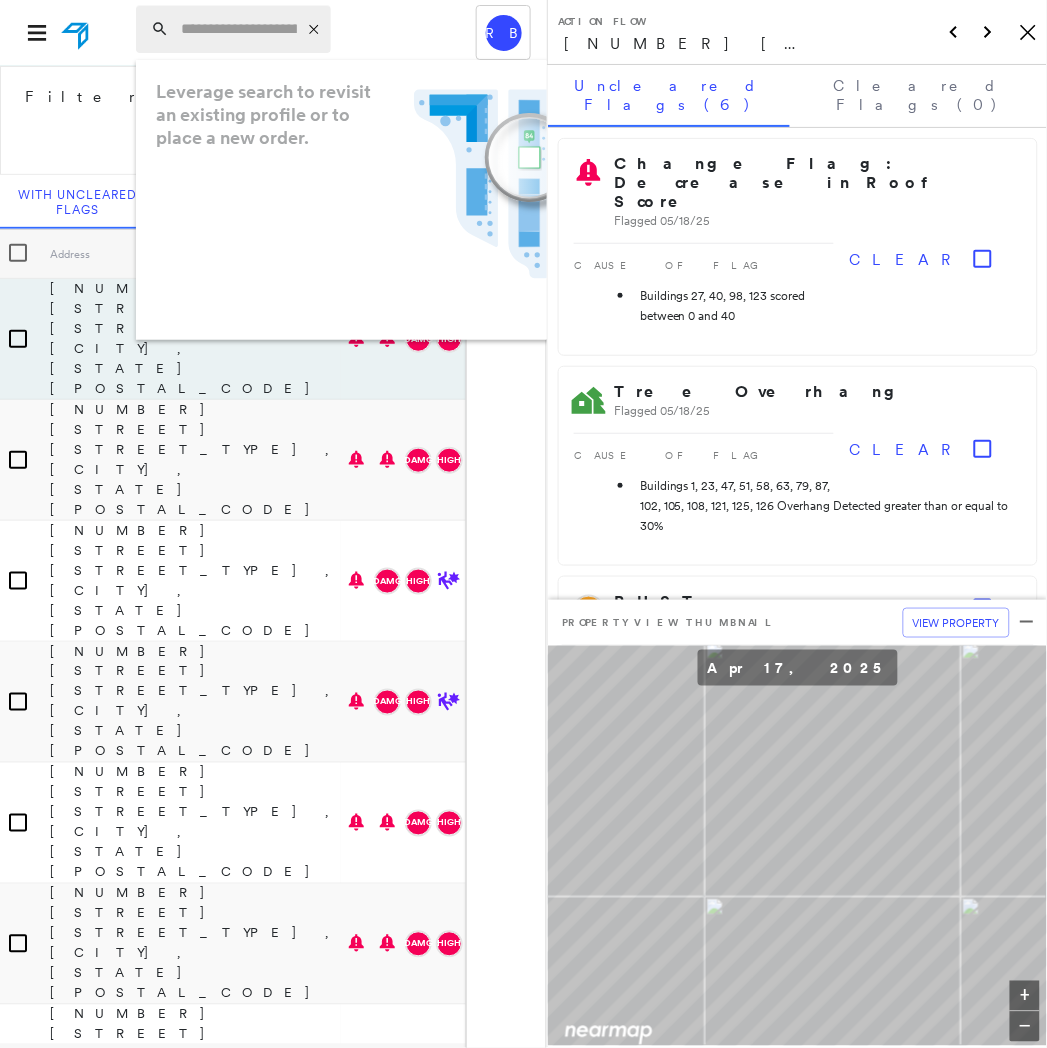paste on "**********" 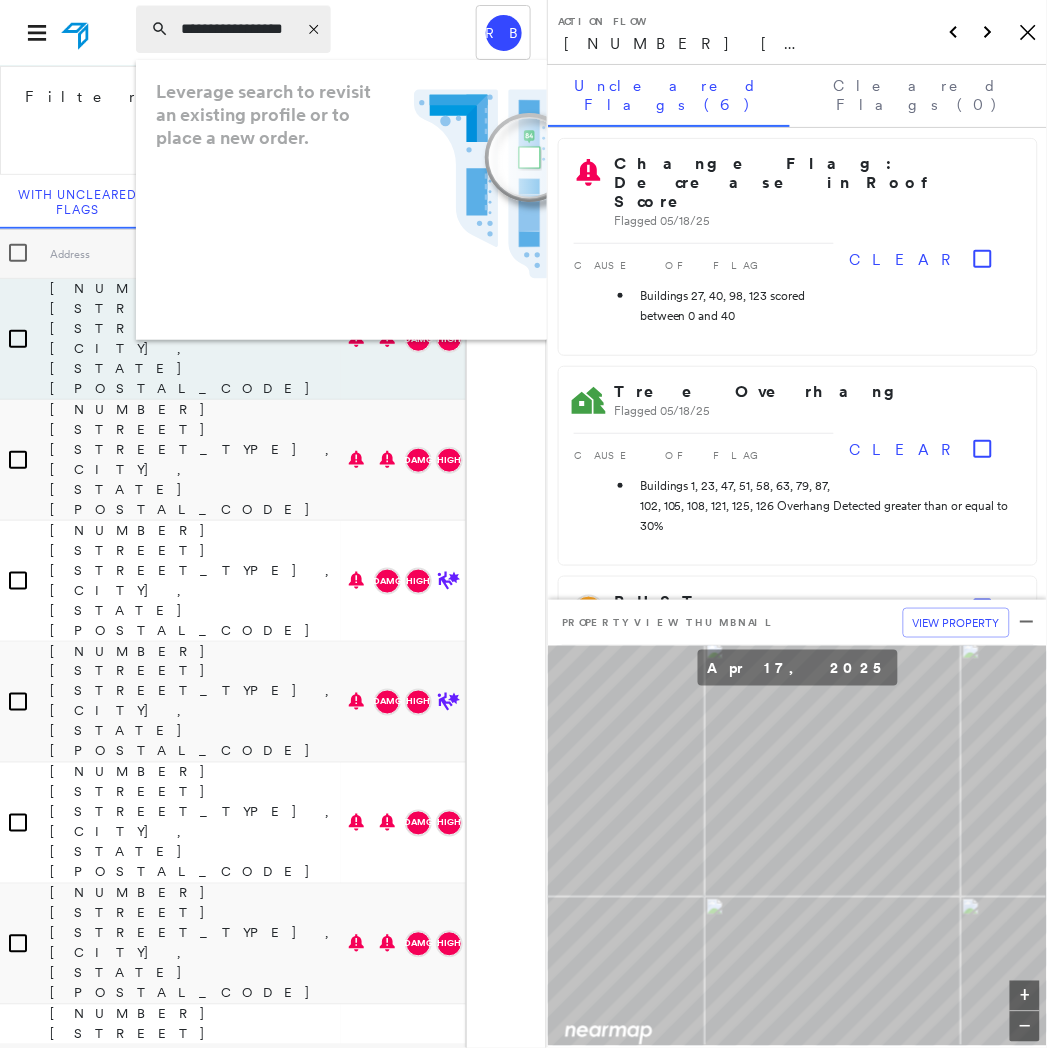 scroll, scrollTop: 0, scrollLeft: 23, axis: horizontal 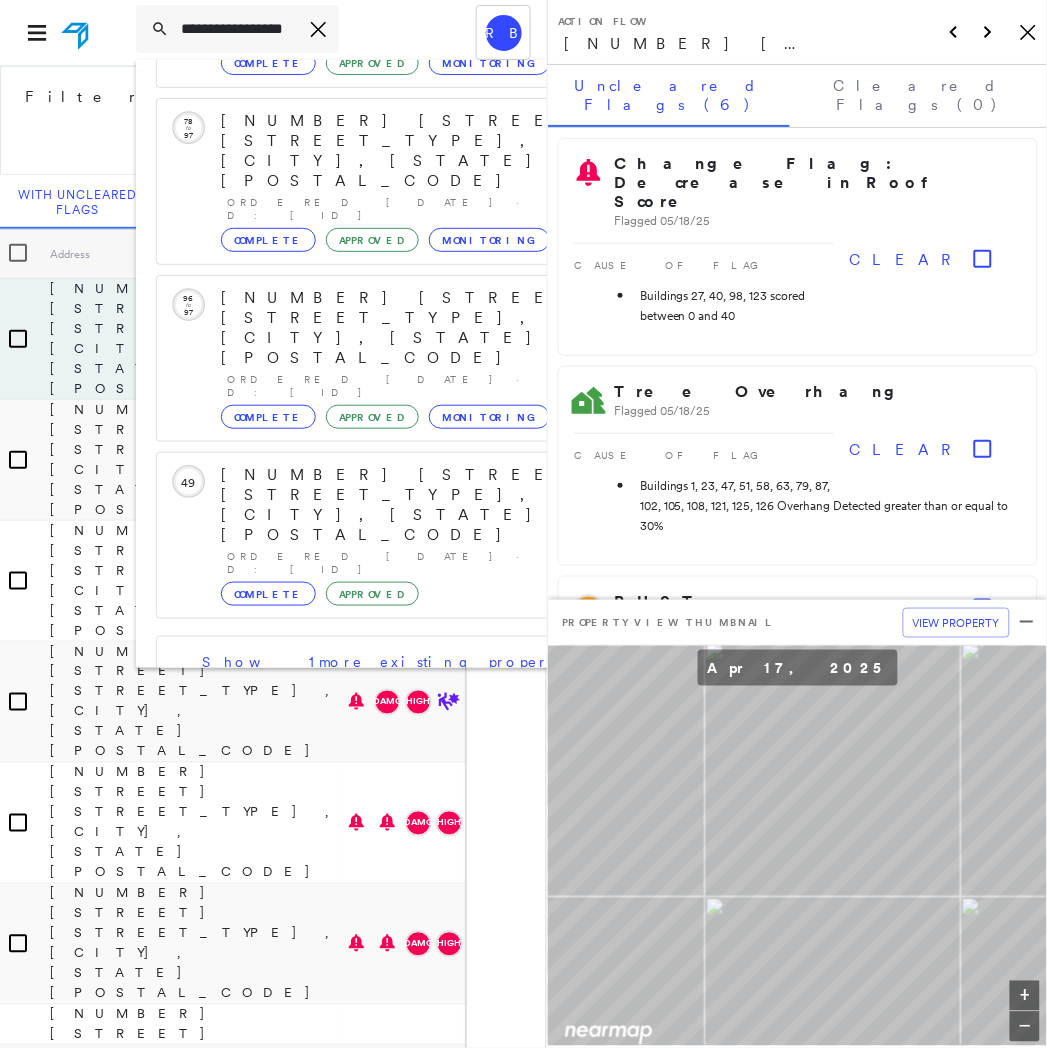 type on "**********" 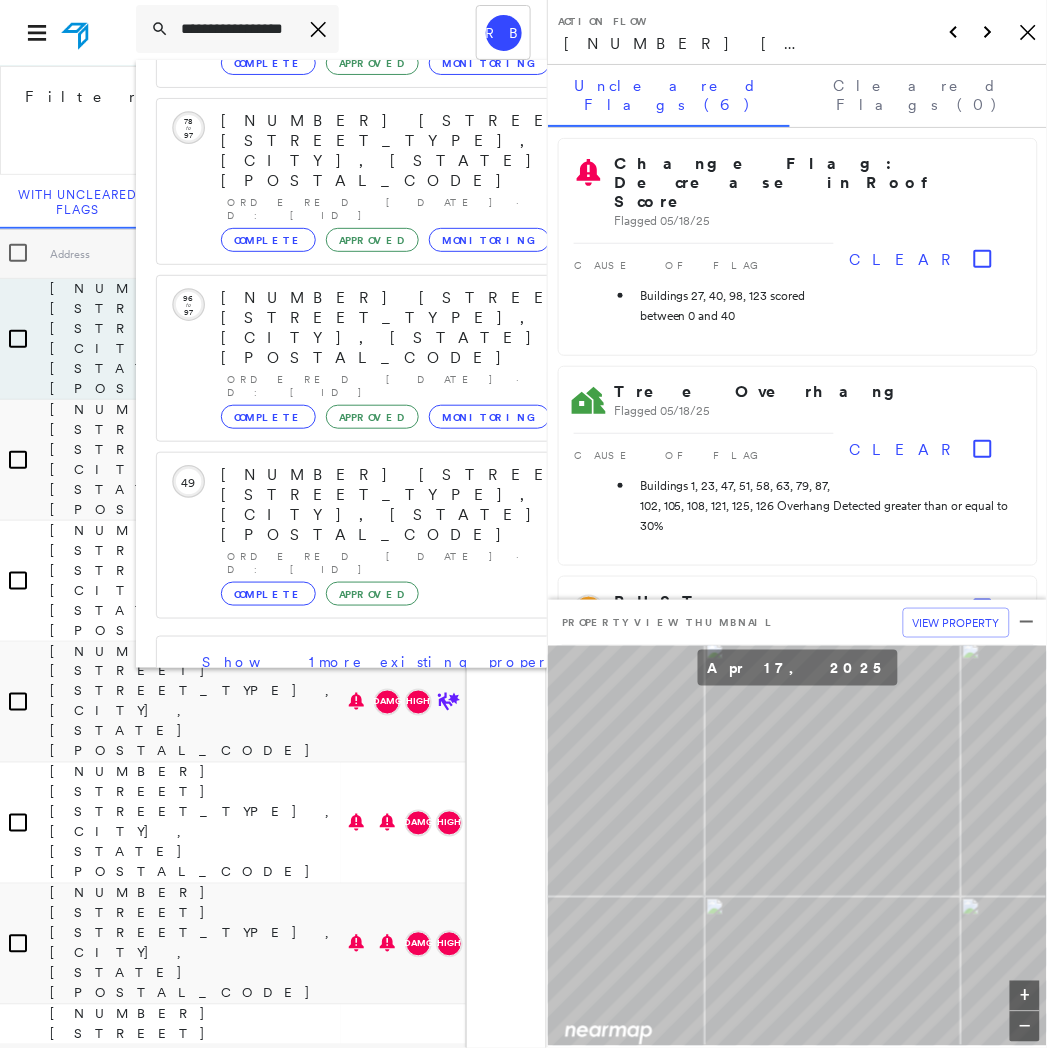 click on "[NUMBER] [STREET] [STREET_TYPE], [CITY], [STATE] [POSTAL_CODE]" at bounding box center (381, 897) 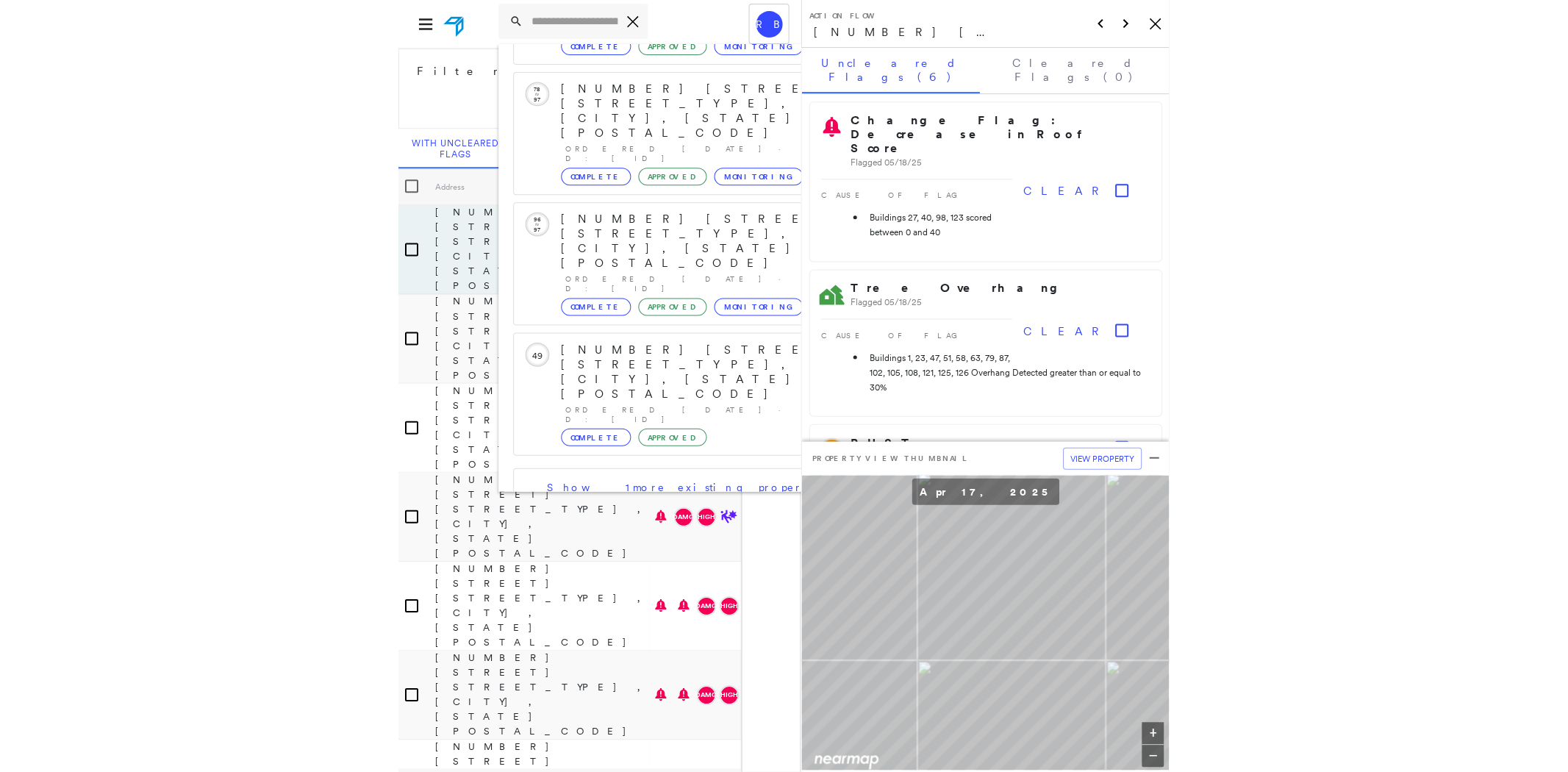scroll, scrollTop: 0, scrollLeft: 0, axis: both 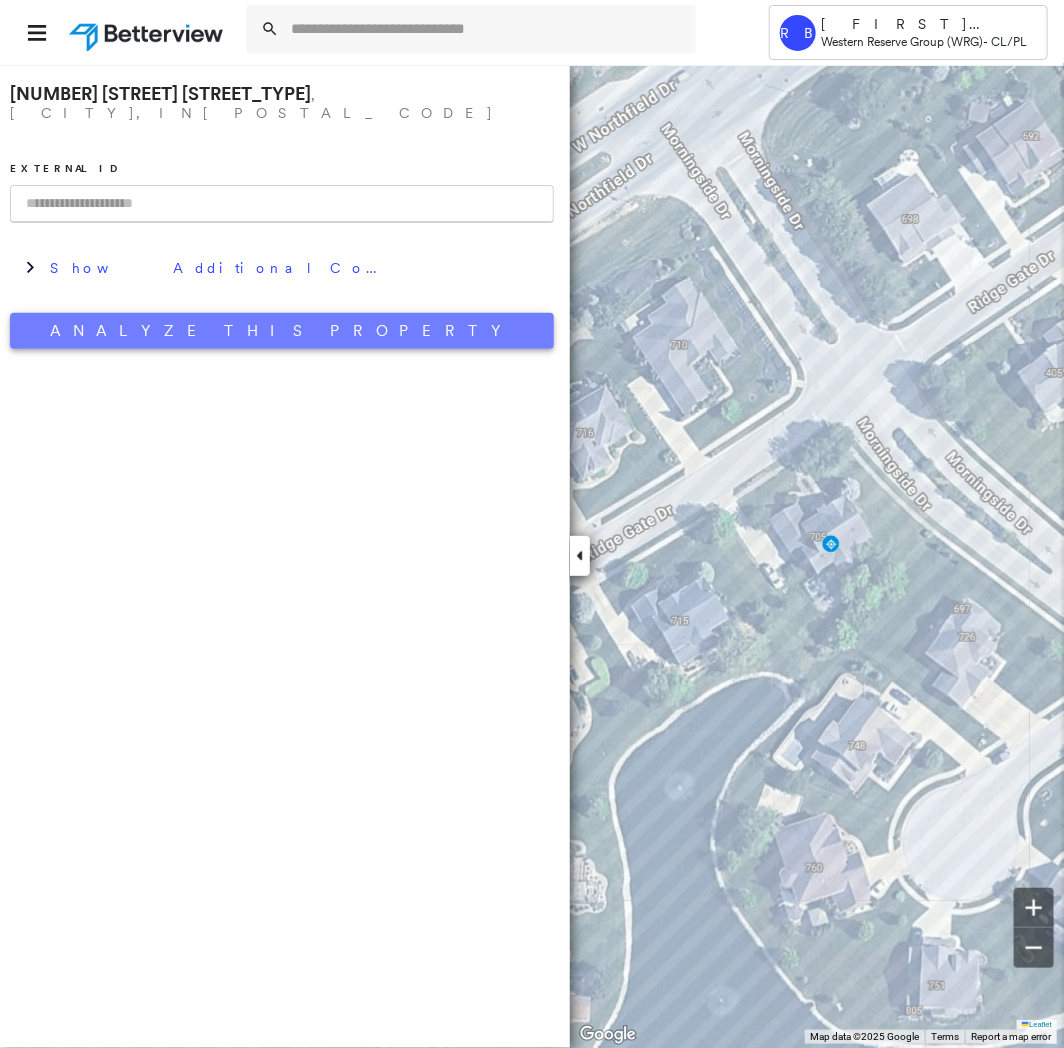 click on "Analyze This Property" at bounding box center [282, 331] 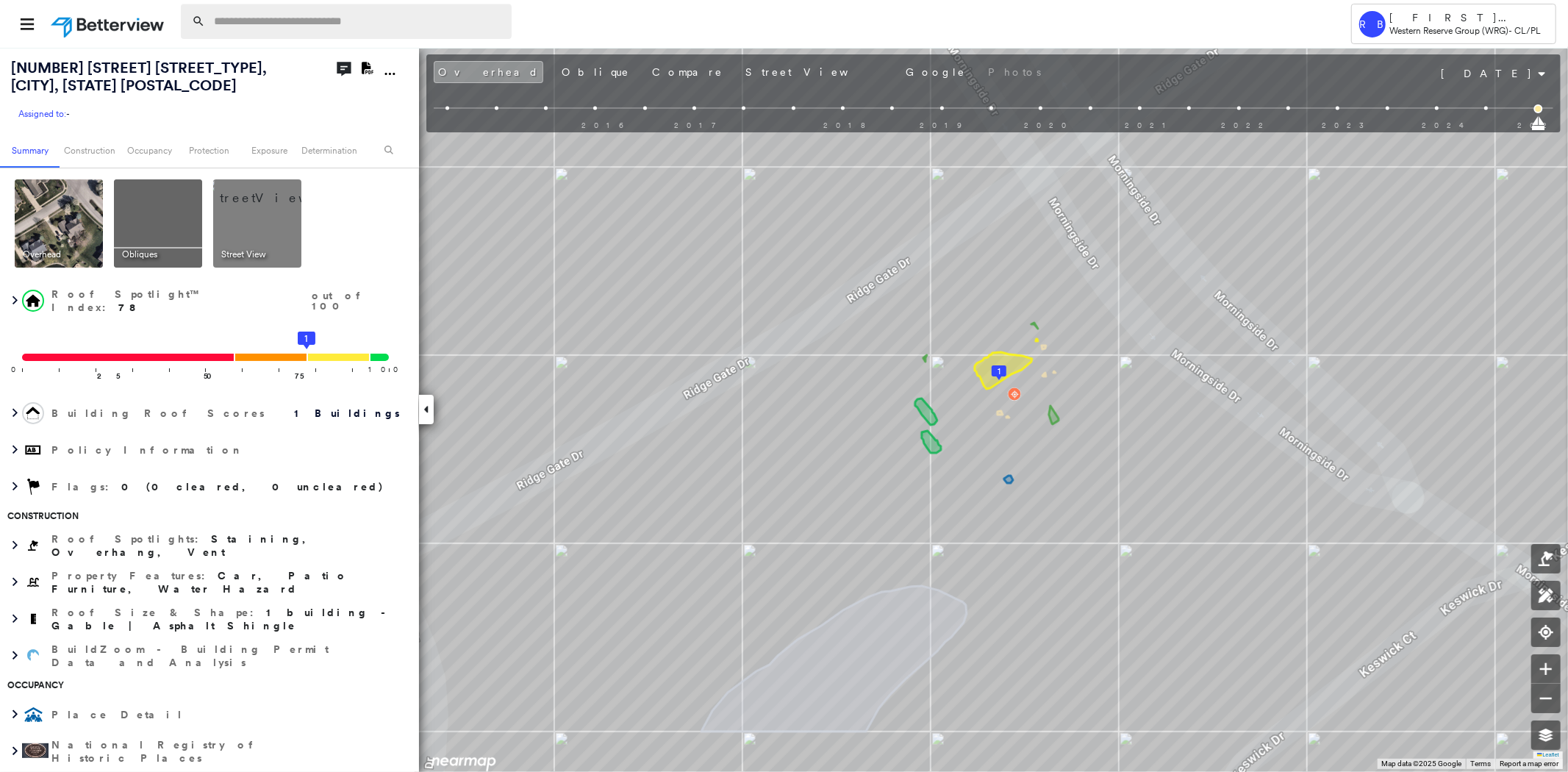 click at bounding box center (358, 21) 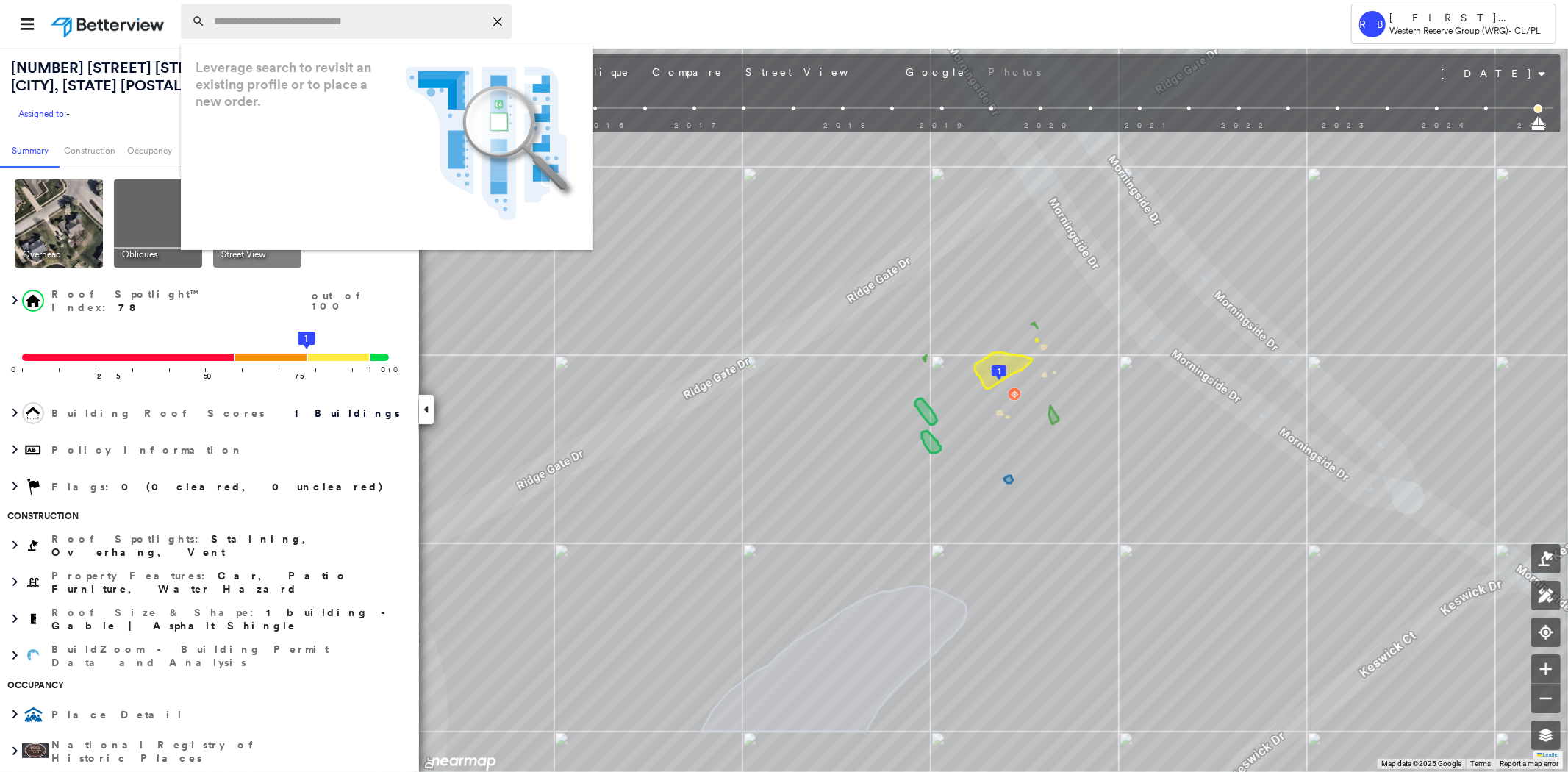paste on "**********" 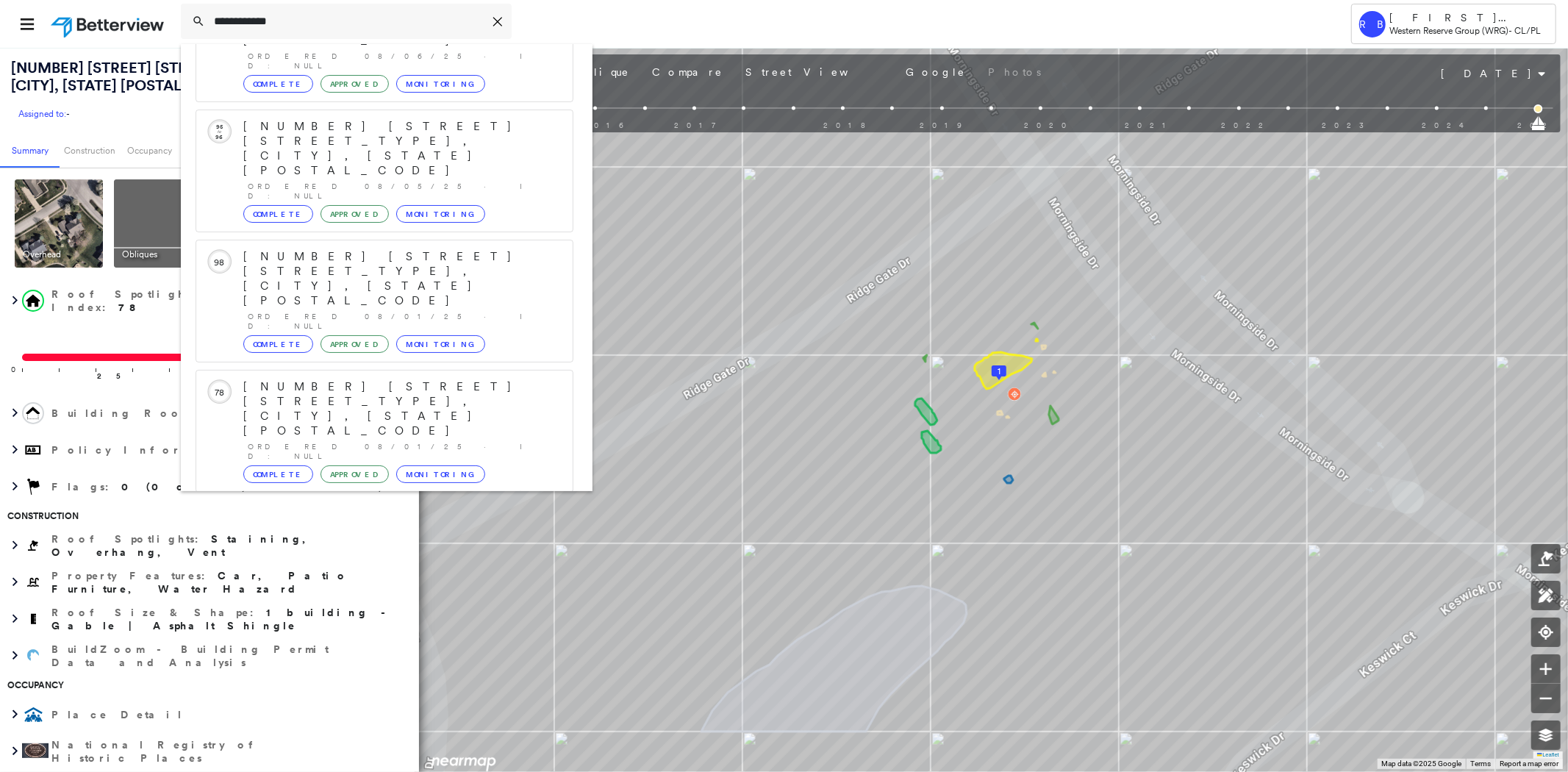 scroll, scrollTop: 163, scrollLeft: 0, axis: vertical 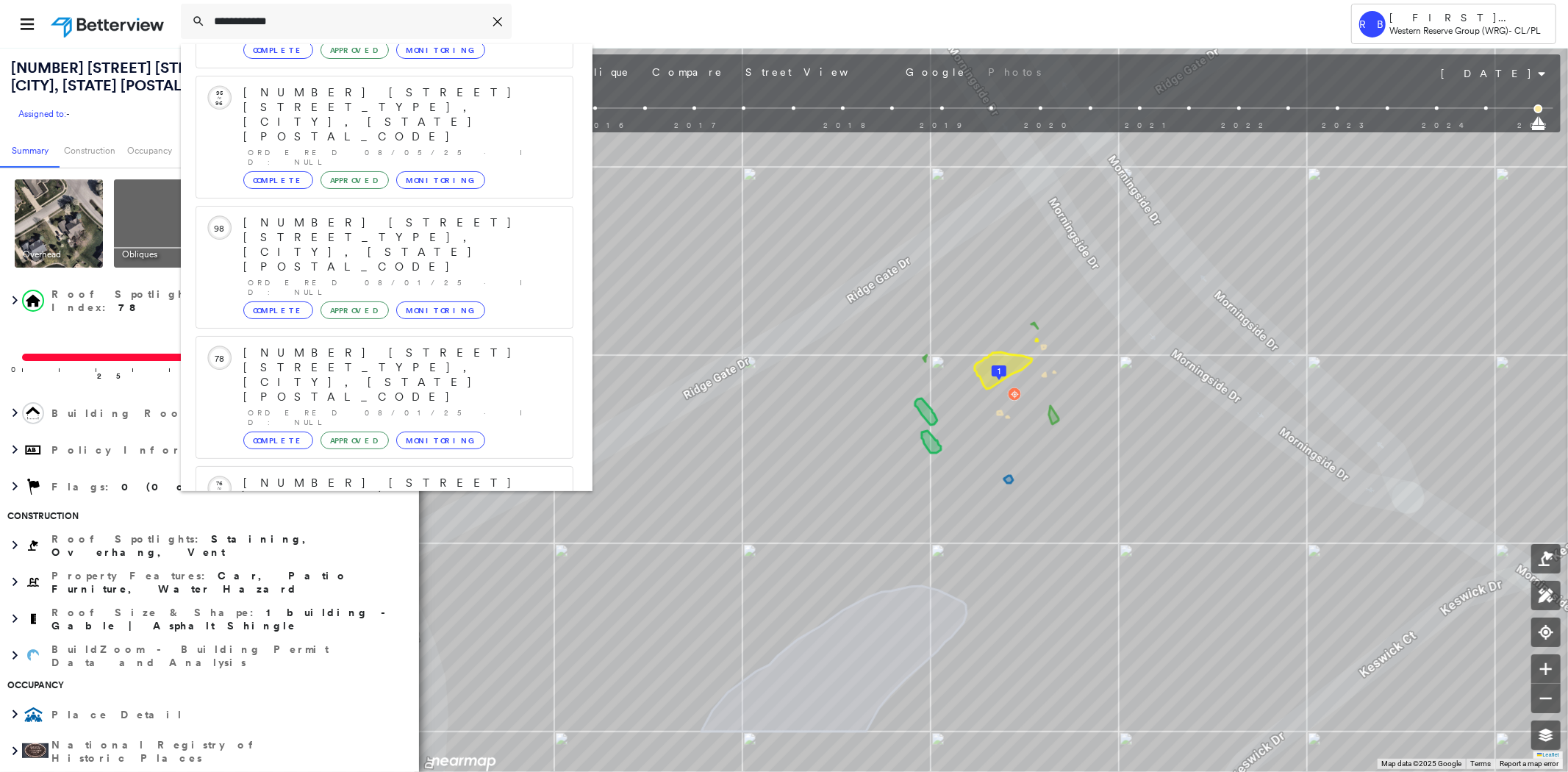 type on "**********" 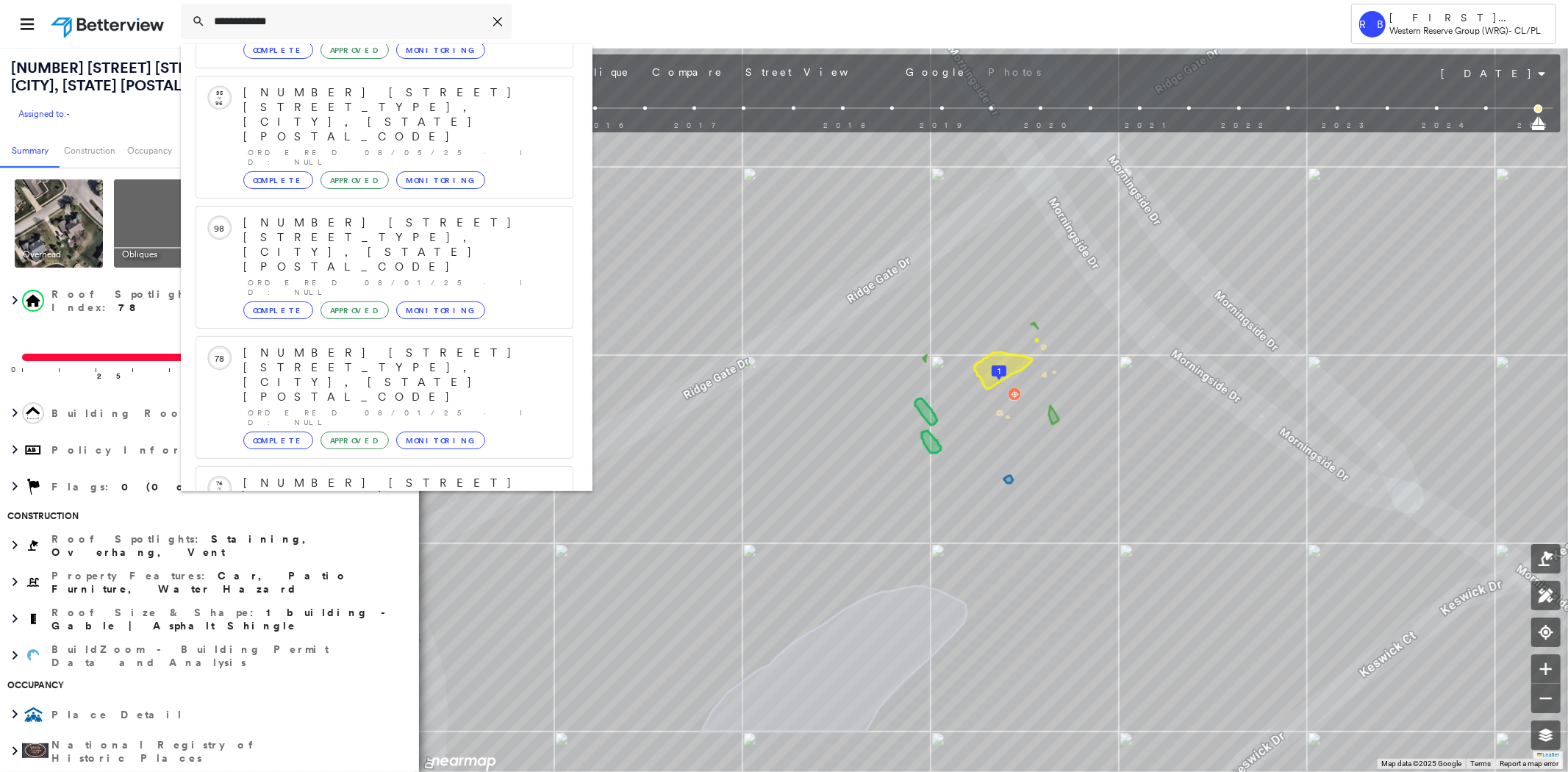 click on "[NUMBER] [STREET] [STREET_TYPE], [CITY], [STATE] [POSTAL_CODE]" at bounding box center [368, 735] 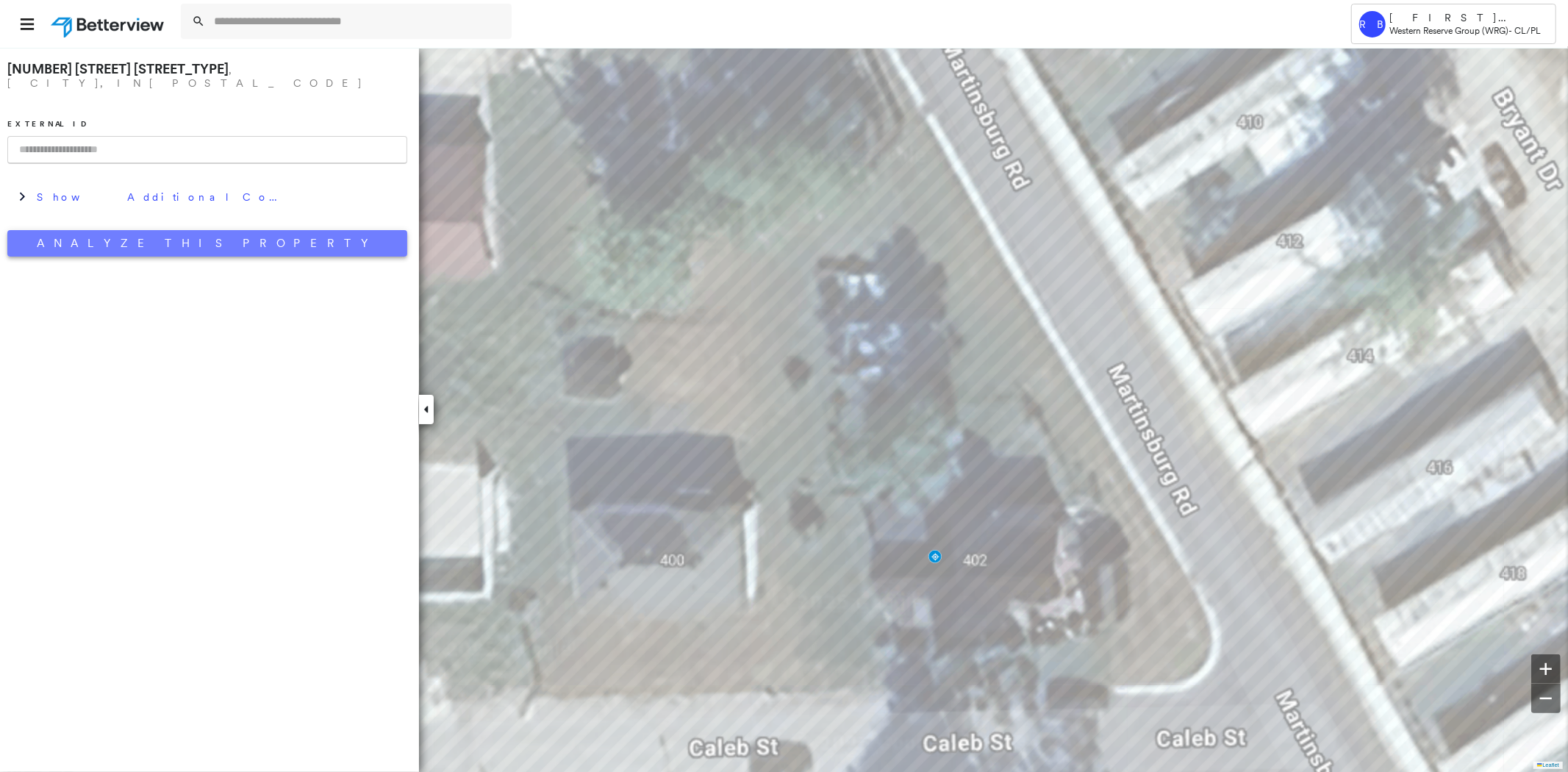 click on "Analyze This Property" at bounding box center (207, 243) 